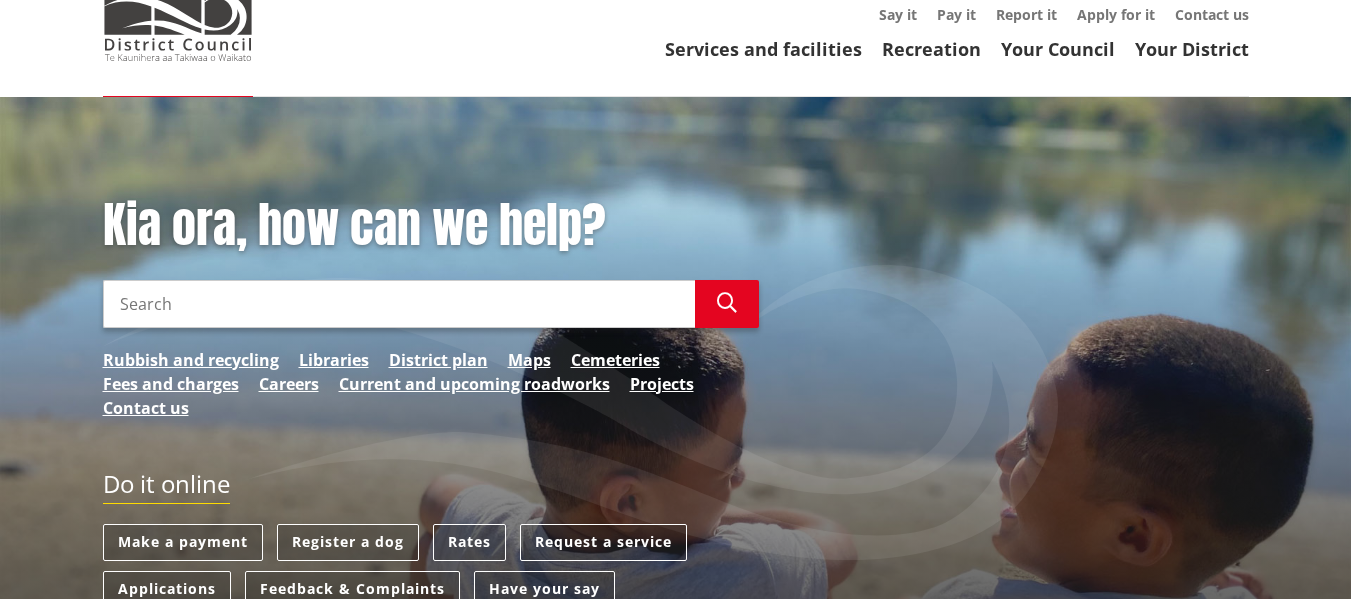 scroll, scrollTop: 0, scrollLeft: 0, axis: both 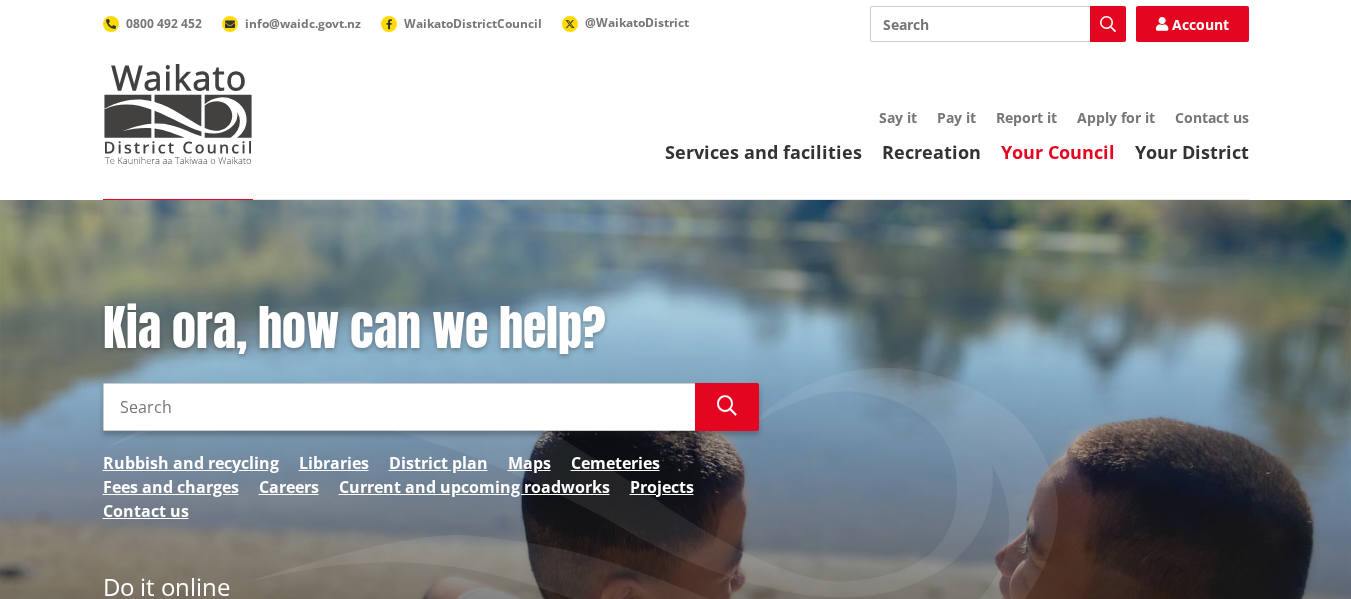 click on "Your Council" at bounding box center [1058, 152] 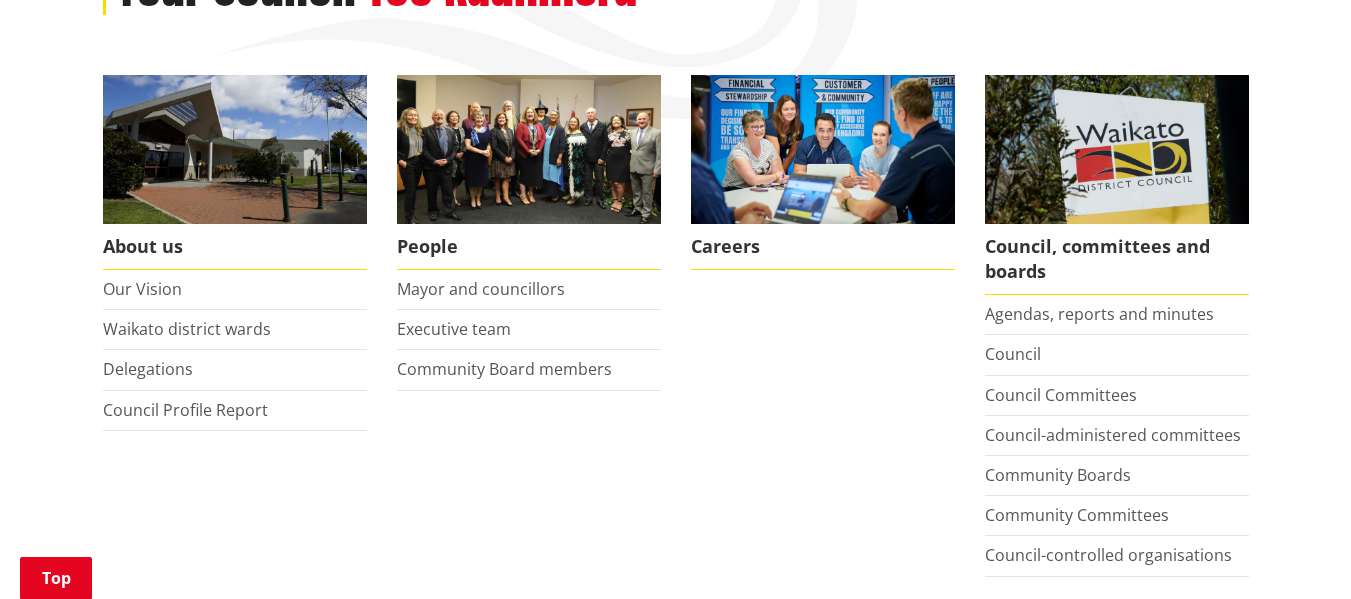 scroll, scrollTop: 415, scrollLeft: 0, axis: vertical 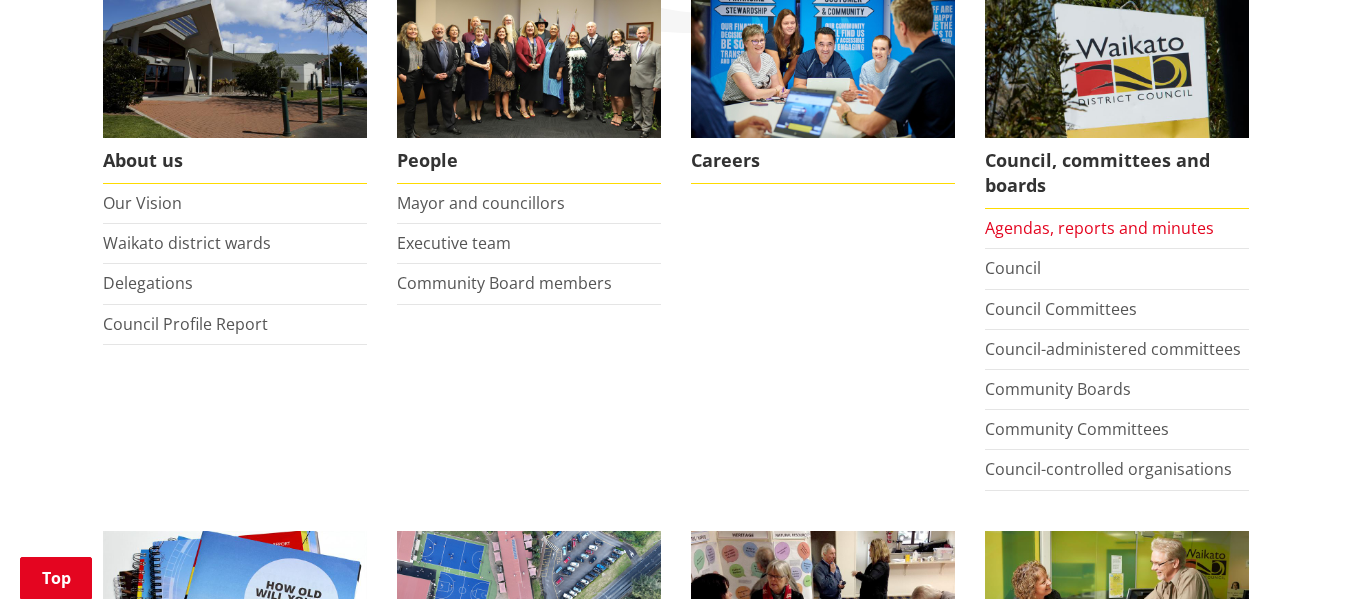 click on "Agendas, reports and minutes" at bounding box center [1099, 228] 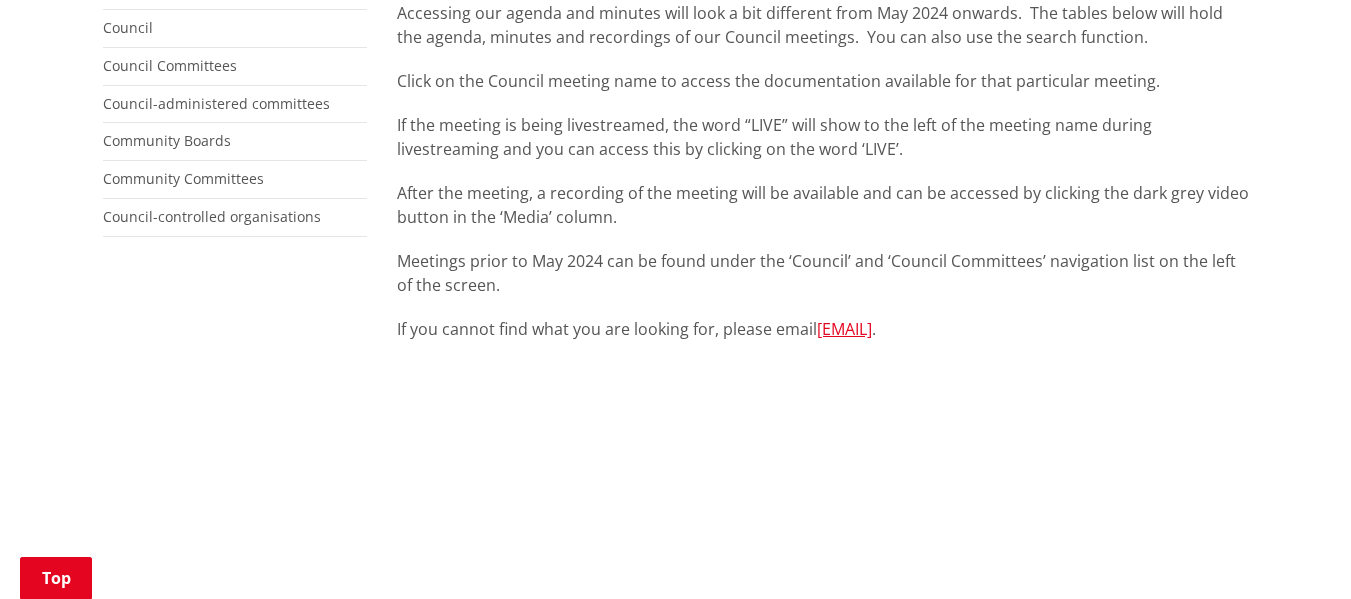 scroll, scrollTop: 0, scrollLeft: 0, axis: both 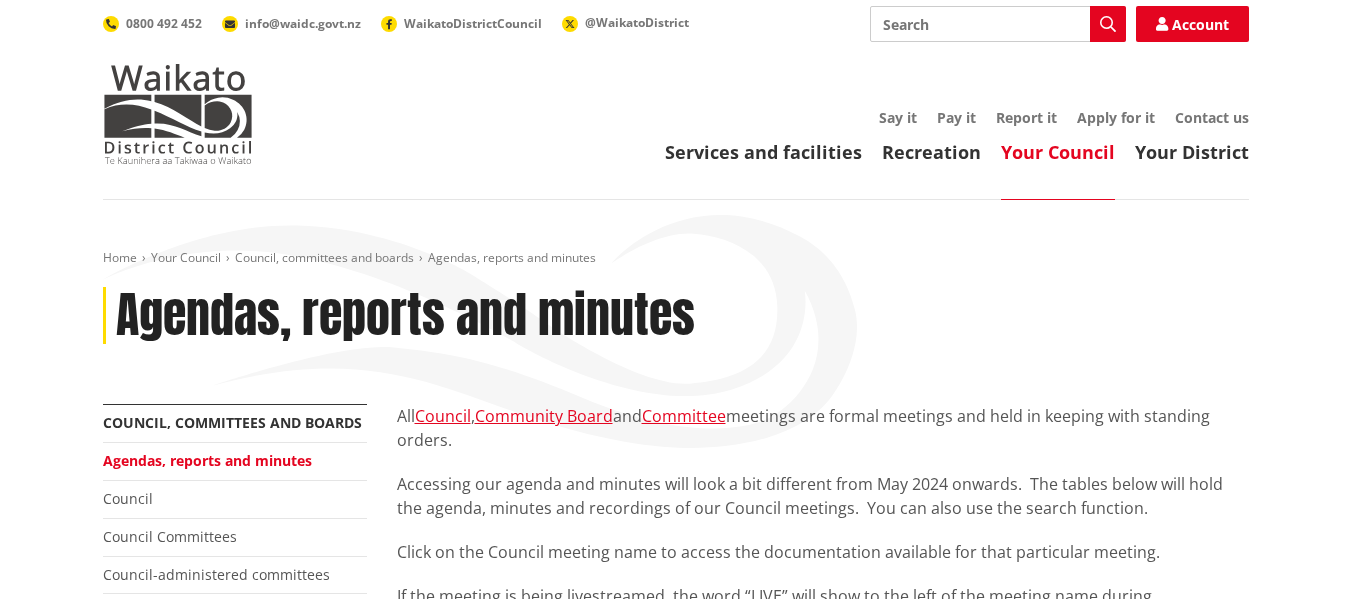 click on "Search" at bounding box center (998, 24) 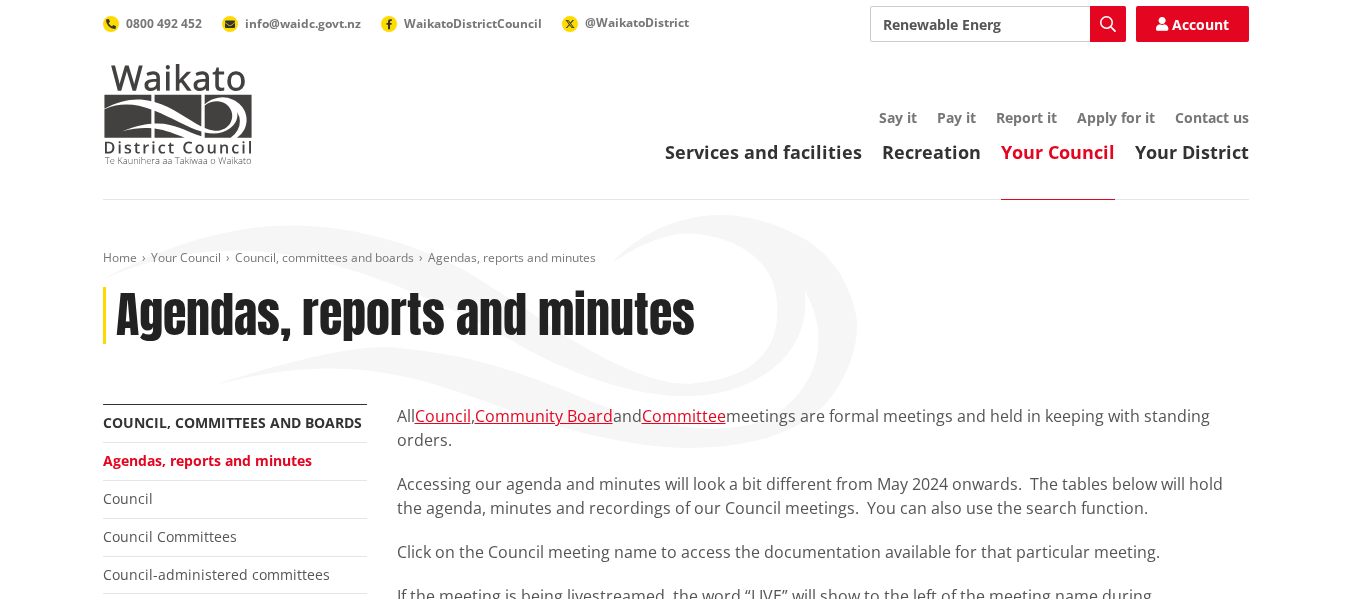 type on "Renewable Energy" 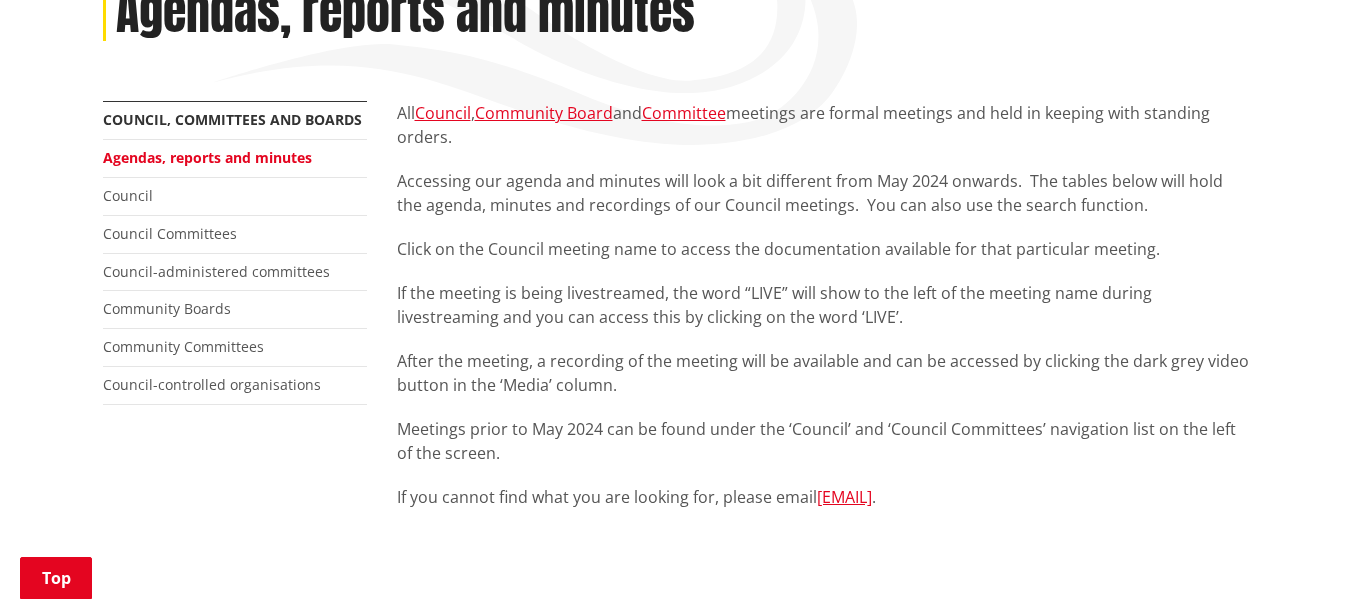 scroll, scrollTop: 308, scrollLeft: 0, axis: vertical 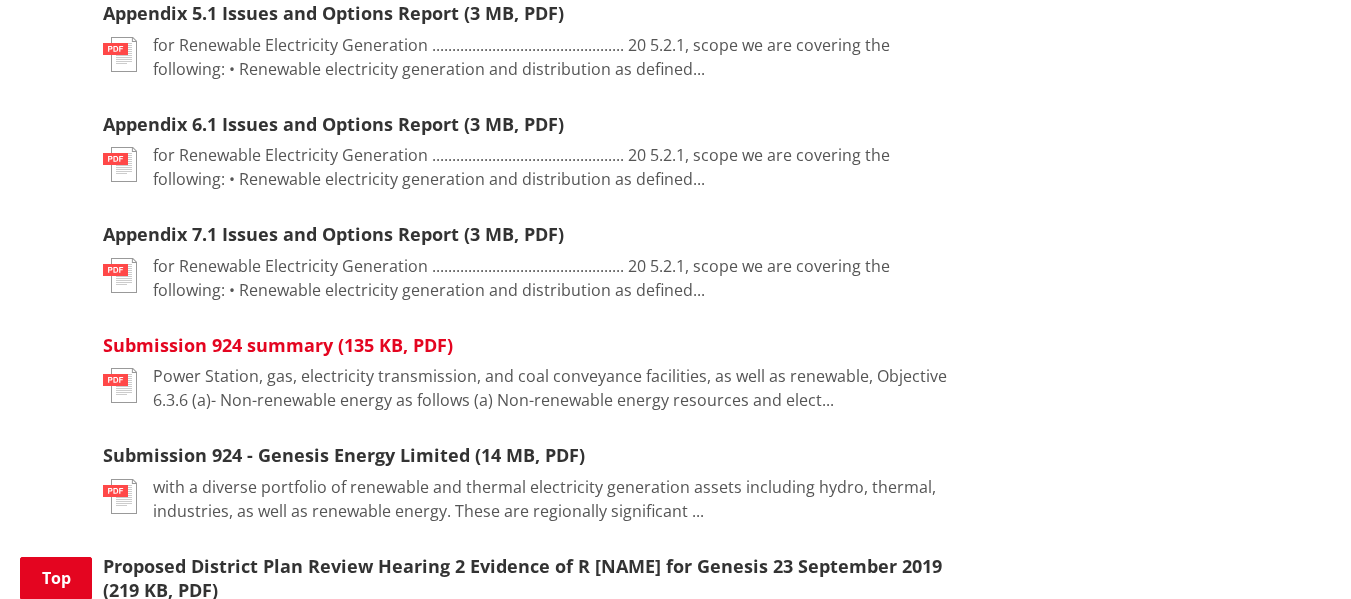click on "Submission 924 summary (135 KB, PDF)" at bounding box center (278, 345) 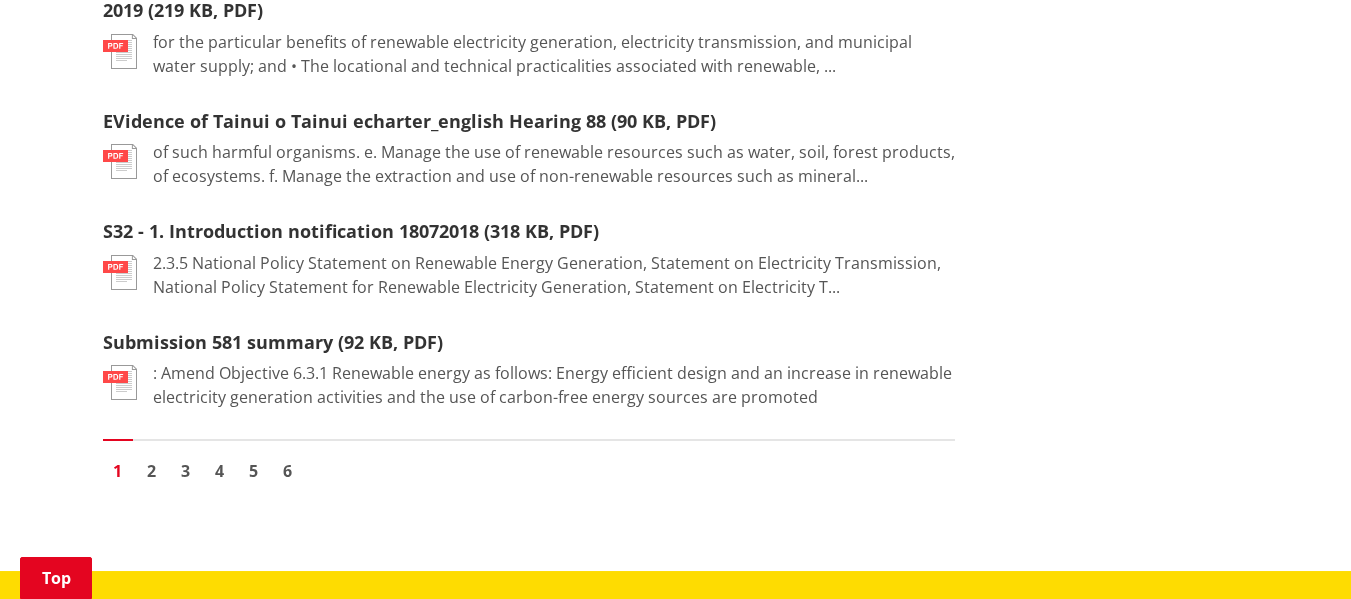 scroll, scrollTop: 2532, scrollLeft: 0, axis: vertical 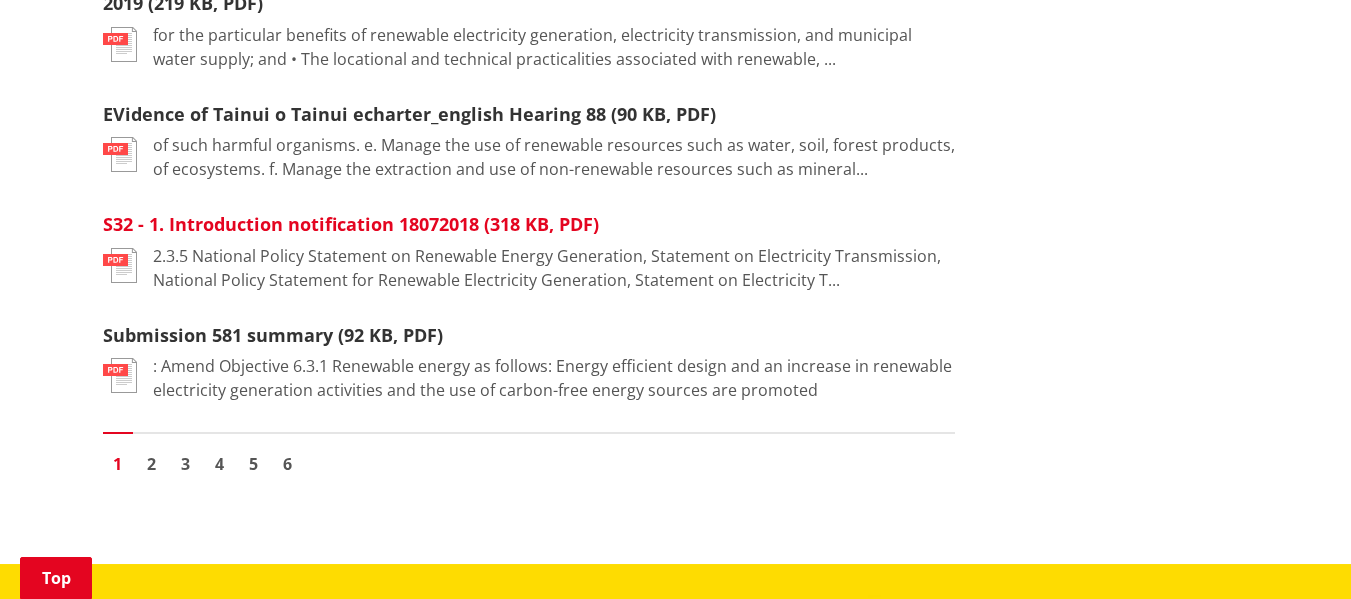 click on "S32 - 1. Introduction  notification 18072018 (318 KB, PDF)" at bounding box center (351, 224) 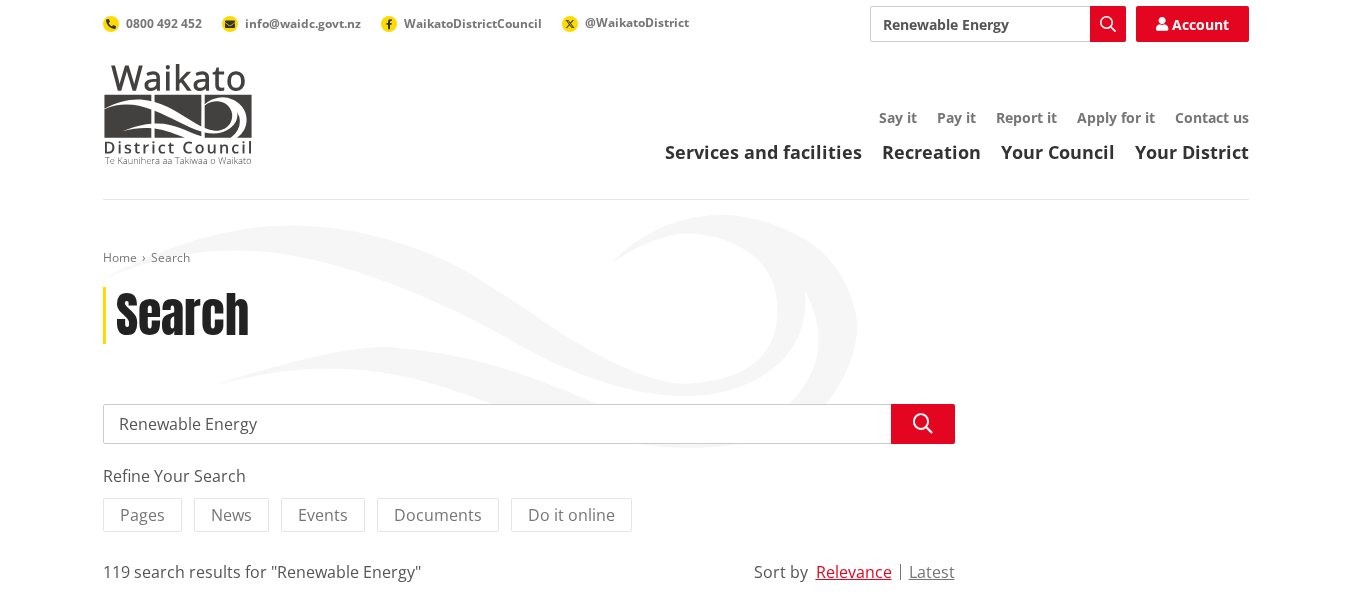 scroll, scrollTop: 2532, scrollLeft: 0, axis: vertical 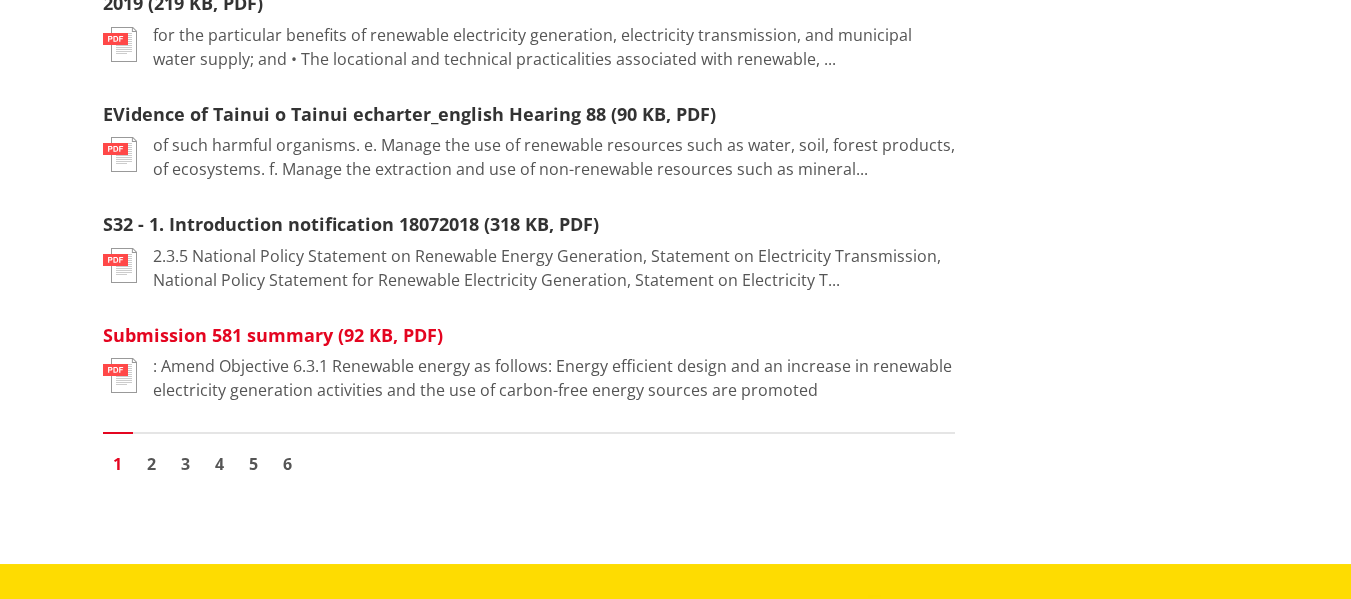 click on "Submission 581 summary (92 KB, PDF)" at bounding box center [273, 335] 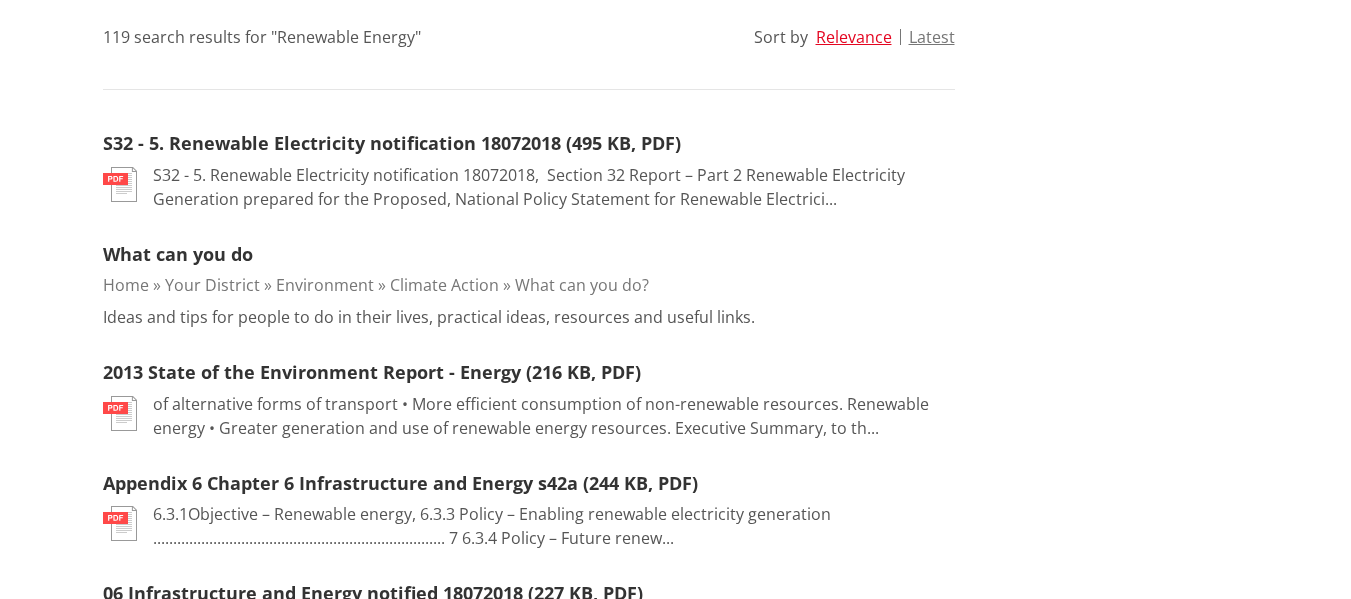 scroll, scrollTop: 0, scrollLeft: 0, axis: both 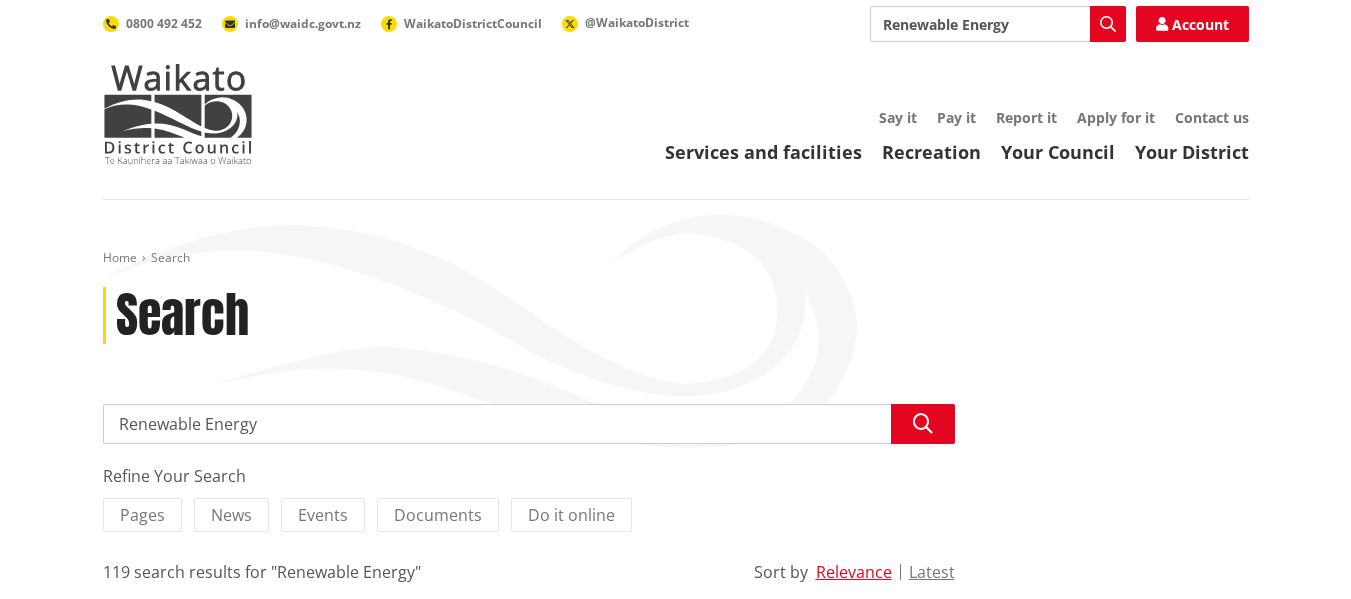 click on "Renewable Energy" at bounding box center (998, 24) 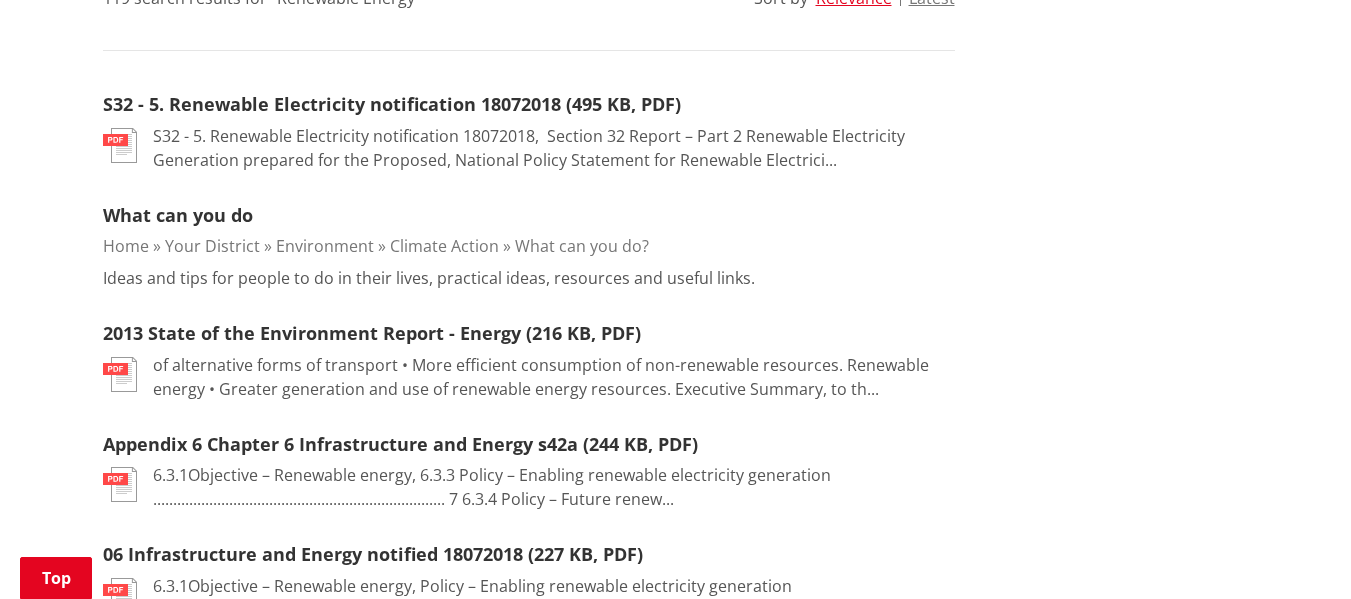 scroll, scrollTop: 0, scrollLeft: 0, axis: both 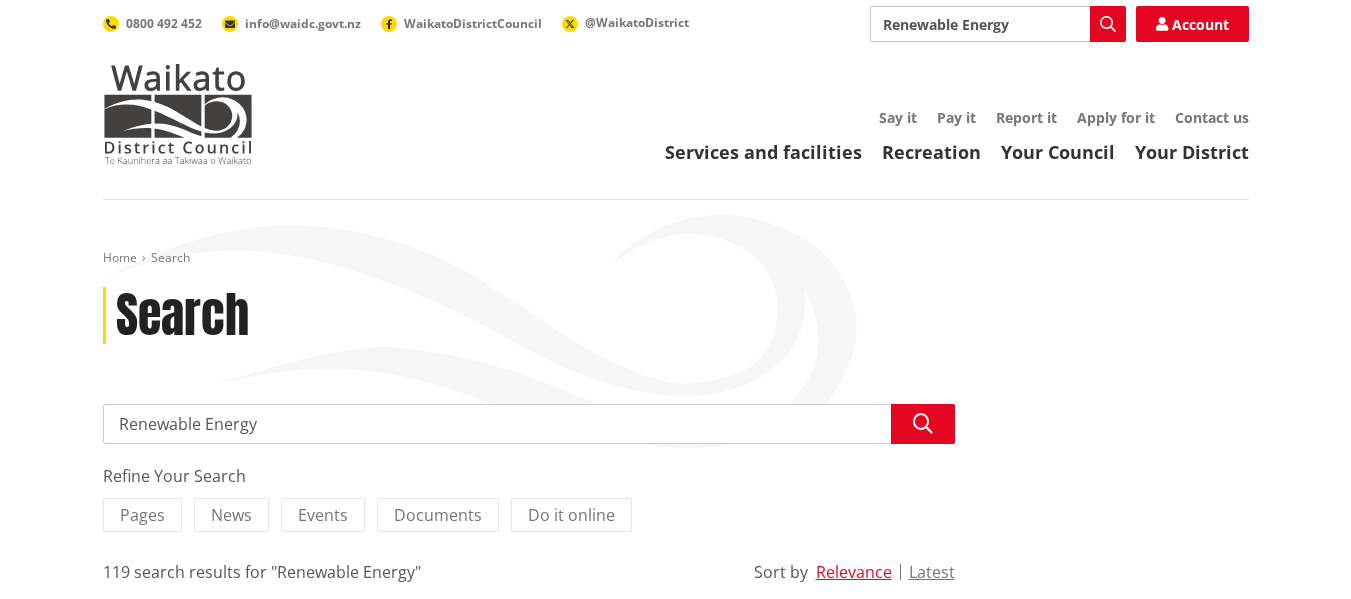drag, startPoint x: 1031, startPoint y: 25, endPoint x: 774, endPoint y: 36, distance: 257.2353 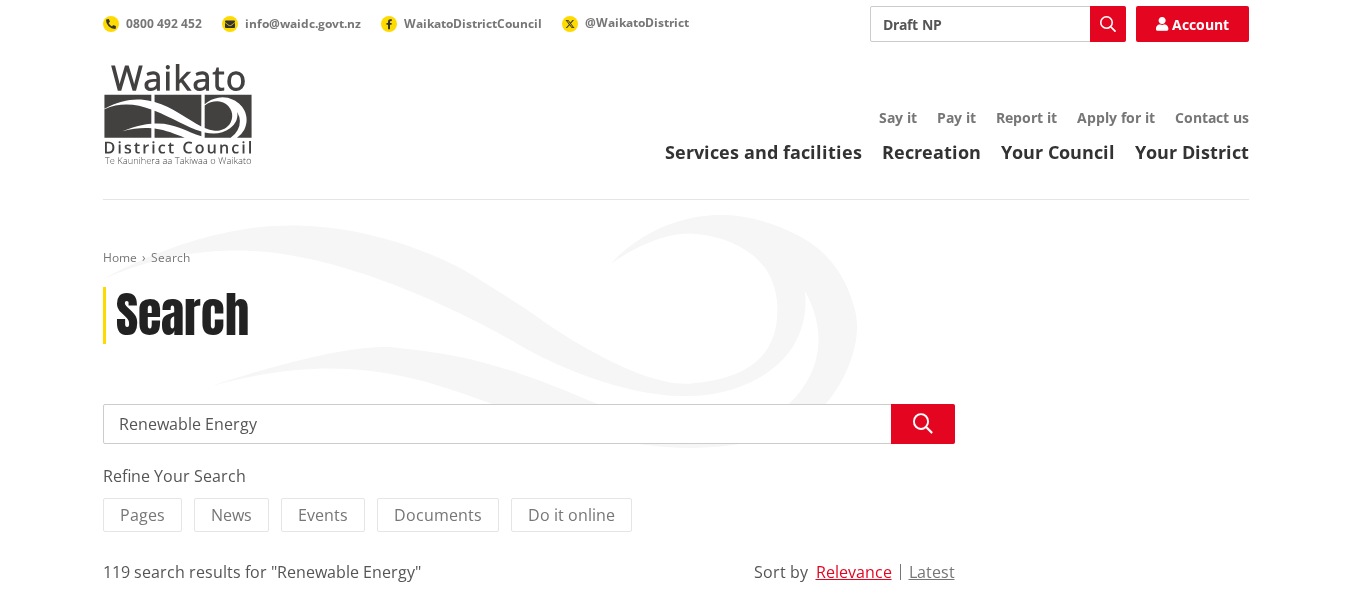 type on "Draft NPS" 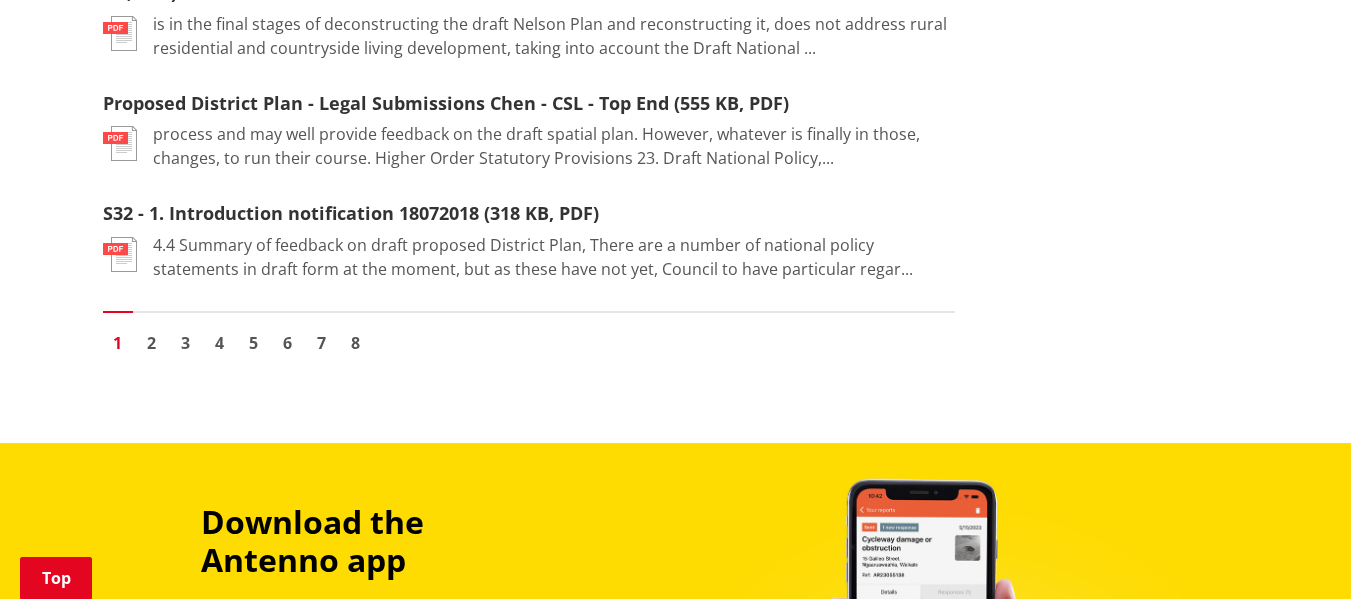 scroll, scrollTop: 2655, scrollLeft: 0, axis: vertical 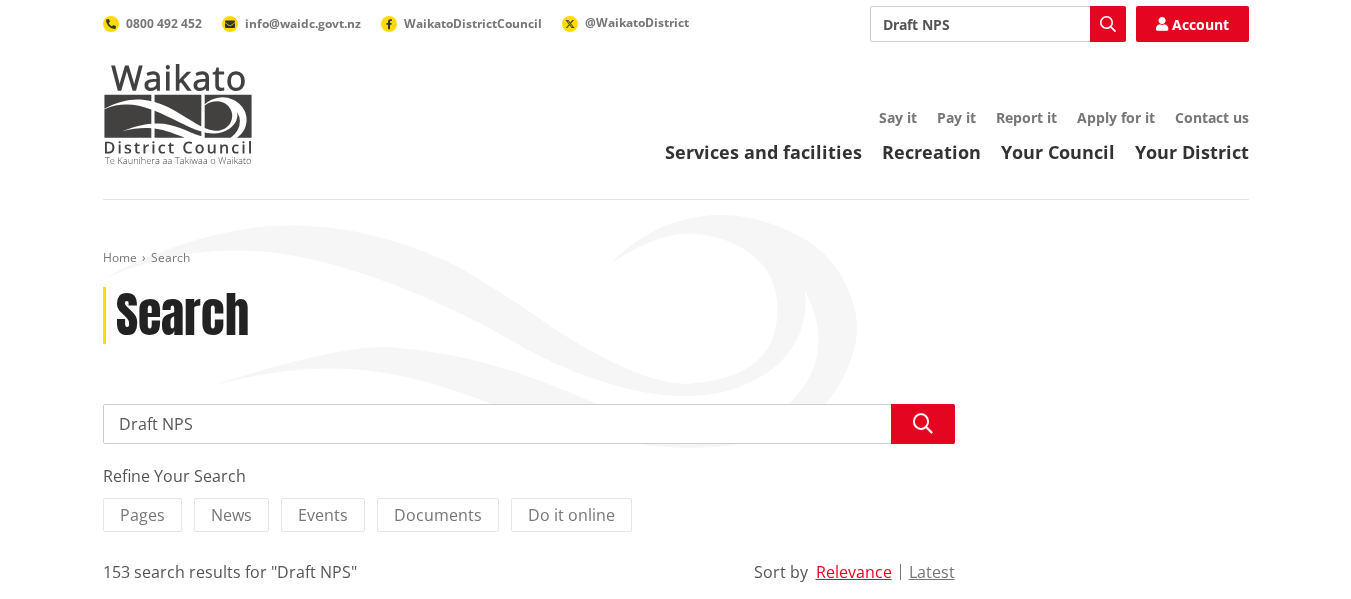 drag, startPoint x: 1007, startPoint y: 20, endPoint x: 749, endPoint y: 16, distance: 258.031 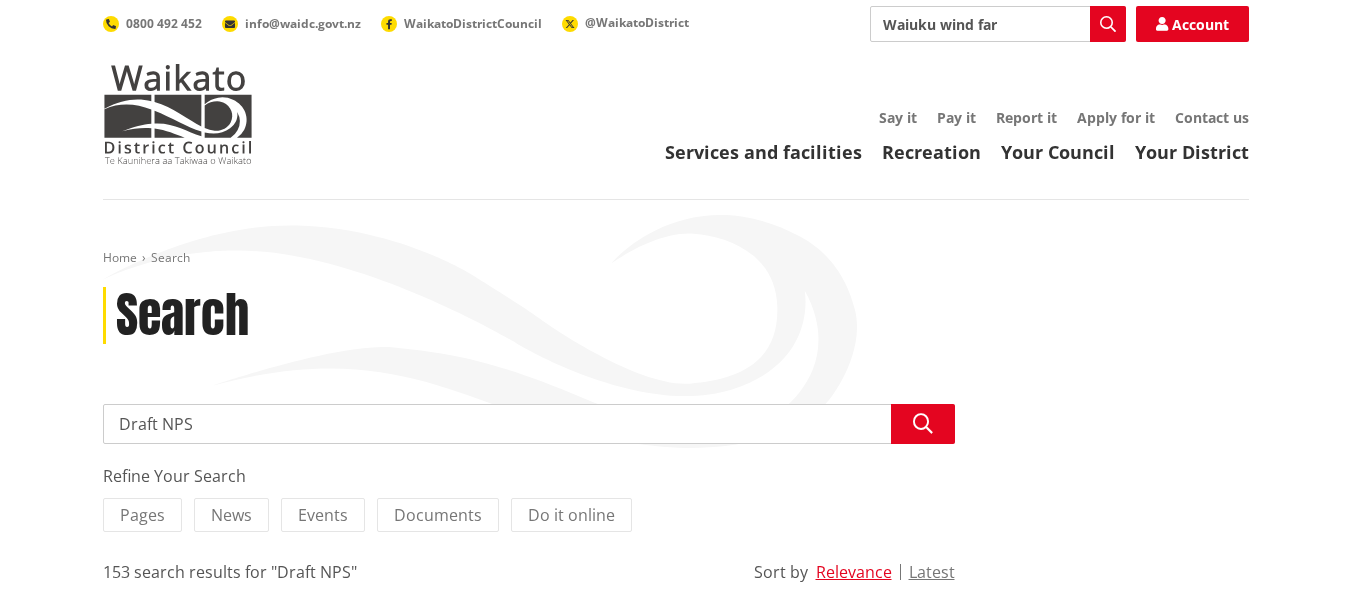 type on "Waiuku wind farm" 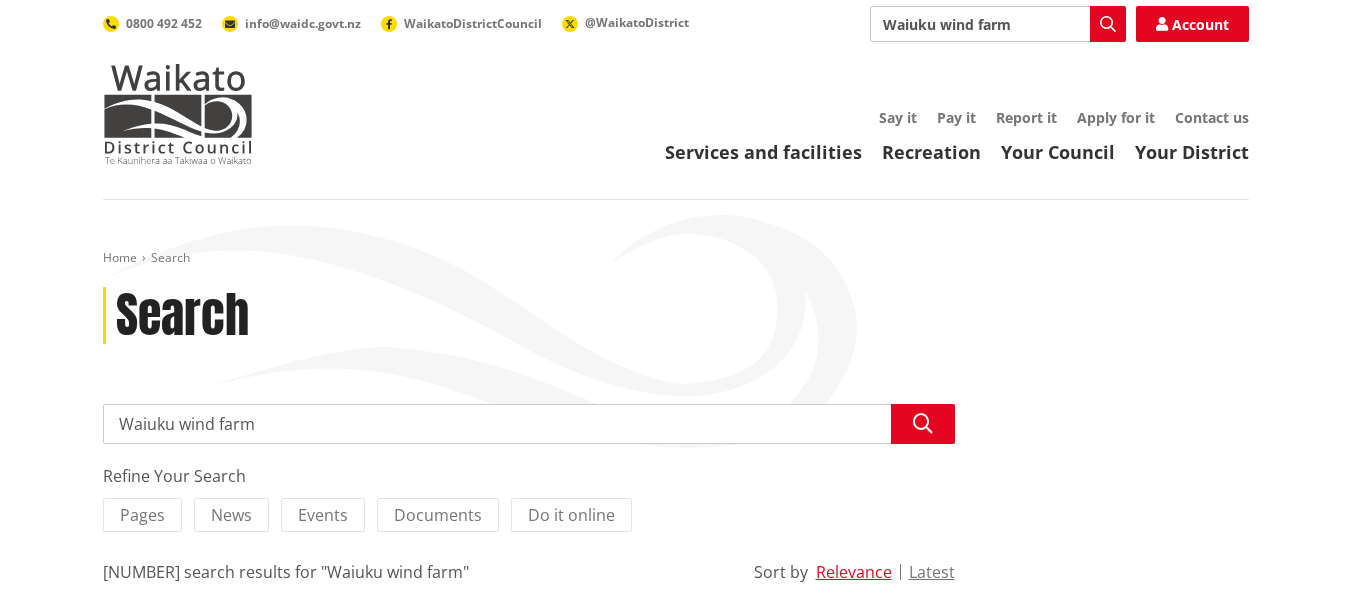 scroll, scrollTop: 1, scrollLeft: 0, axis: vertical 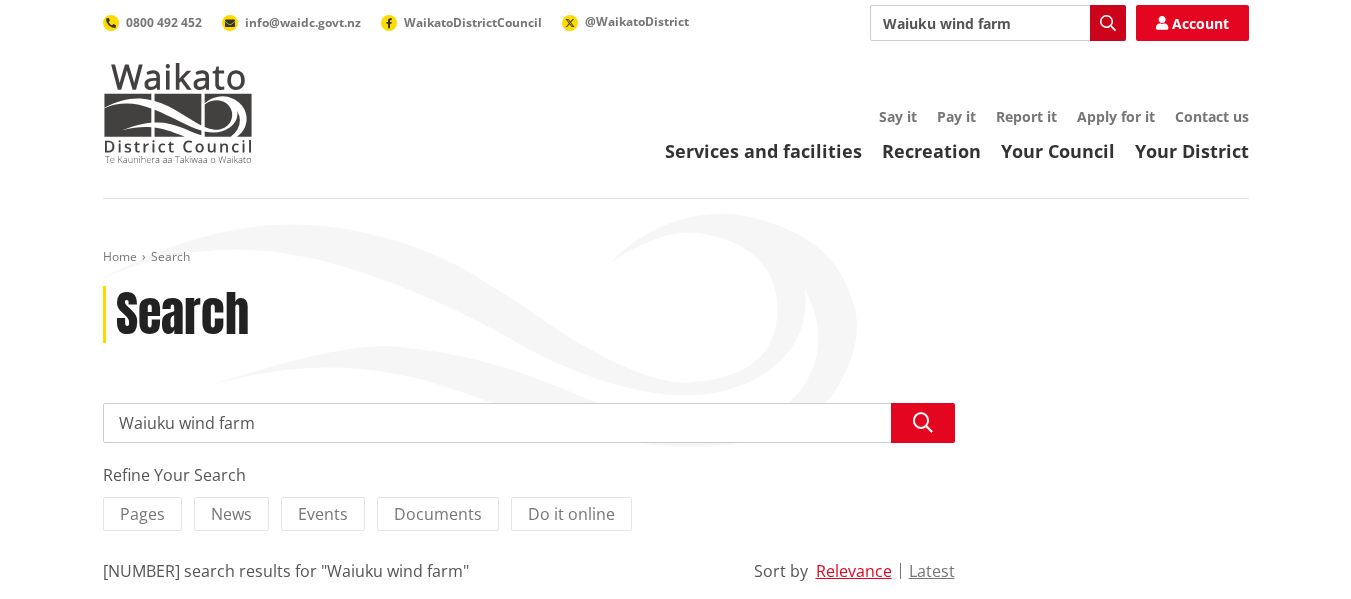 click at bounding box center (1108, 23) 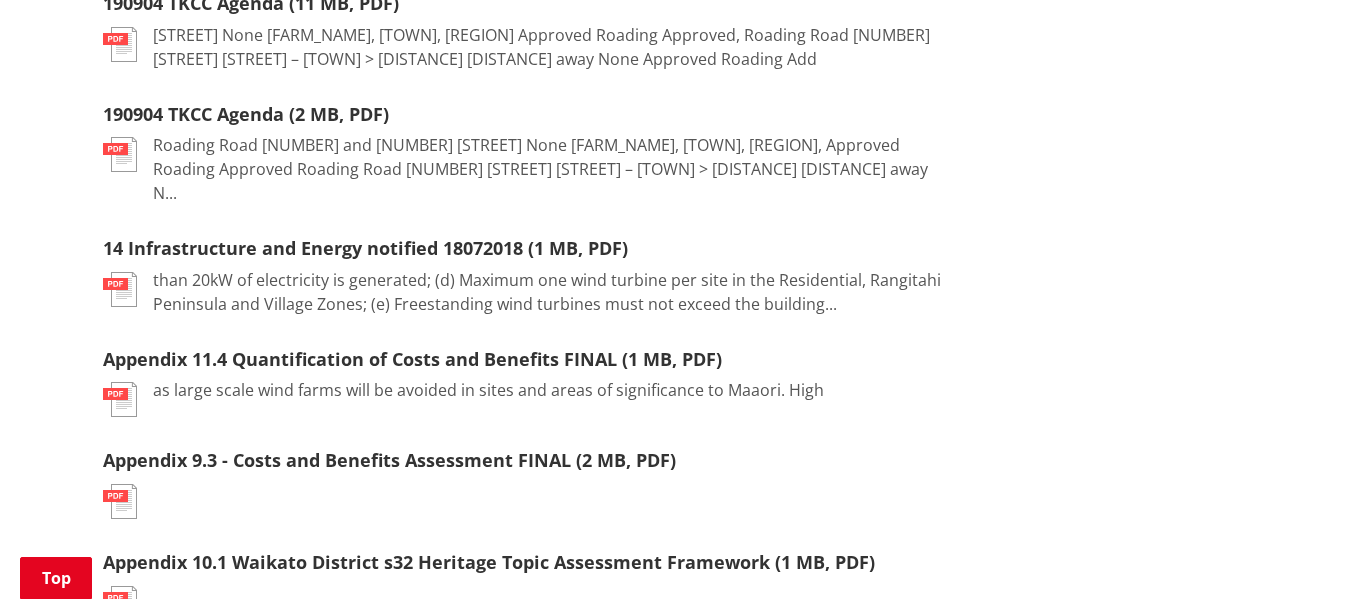 scroll, scrollTop: 930, scrollLeft: 0, axis: vertical 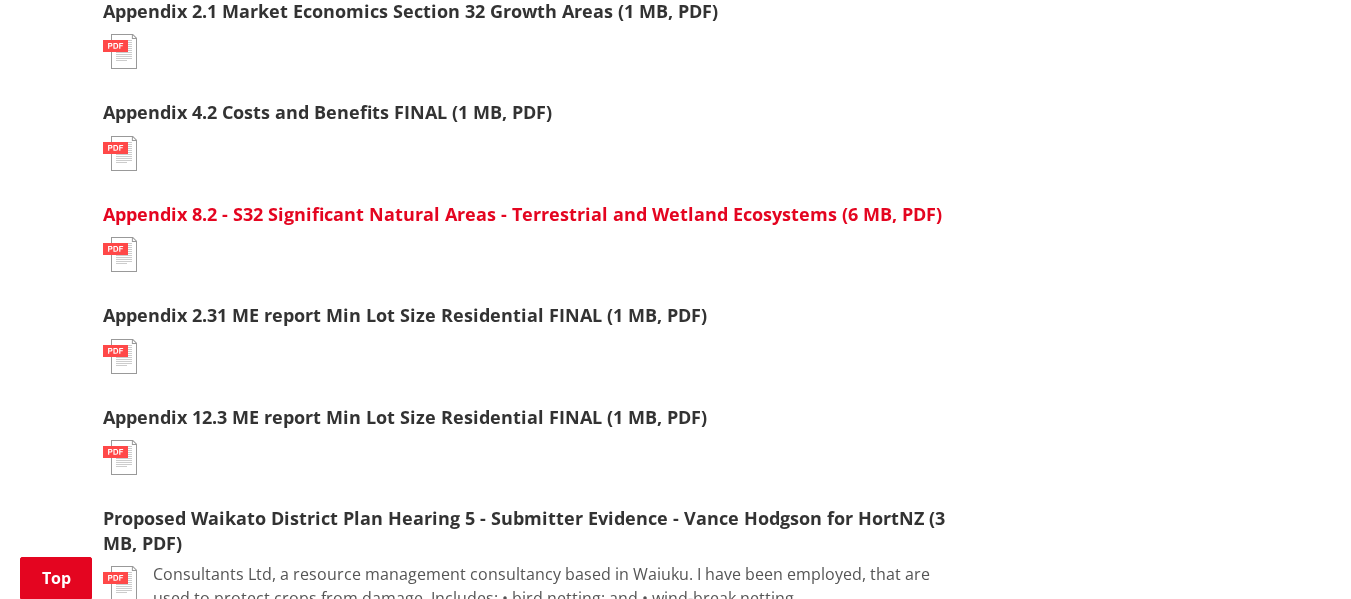 click on "Appendix 8.2 - S32 Significant Natural Areas - Terrestrial and Wetland Ecosystems (6 MB, PDF)" at bounding box center (522, 214) 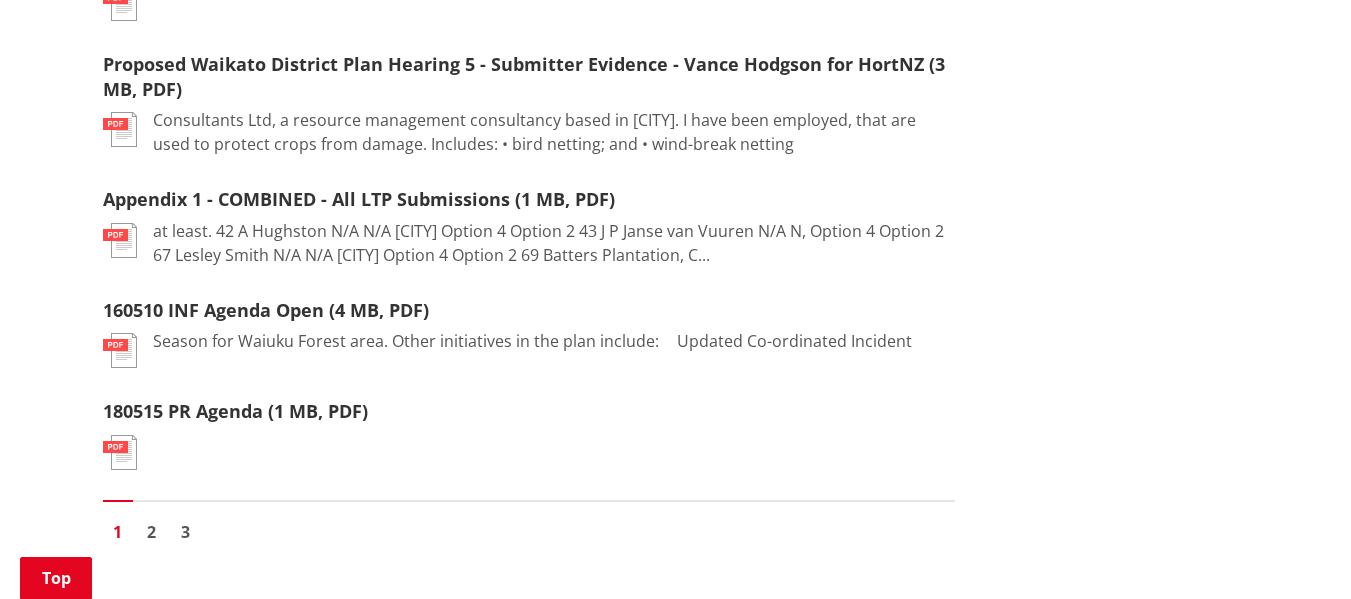 scroll, scrollTop: 2338, scrollLeft: 0, axis: vertical 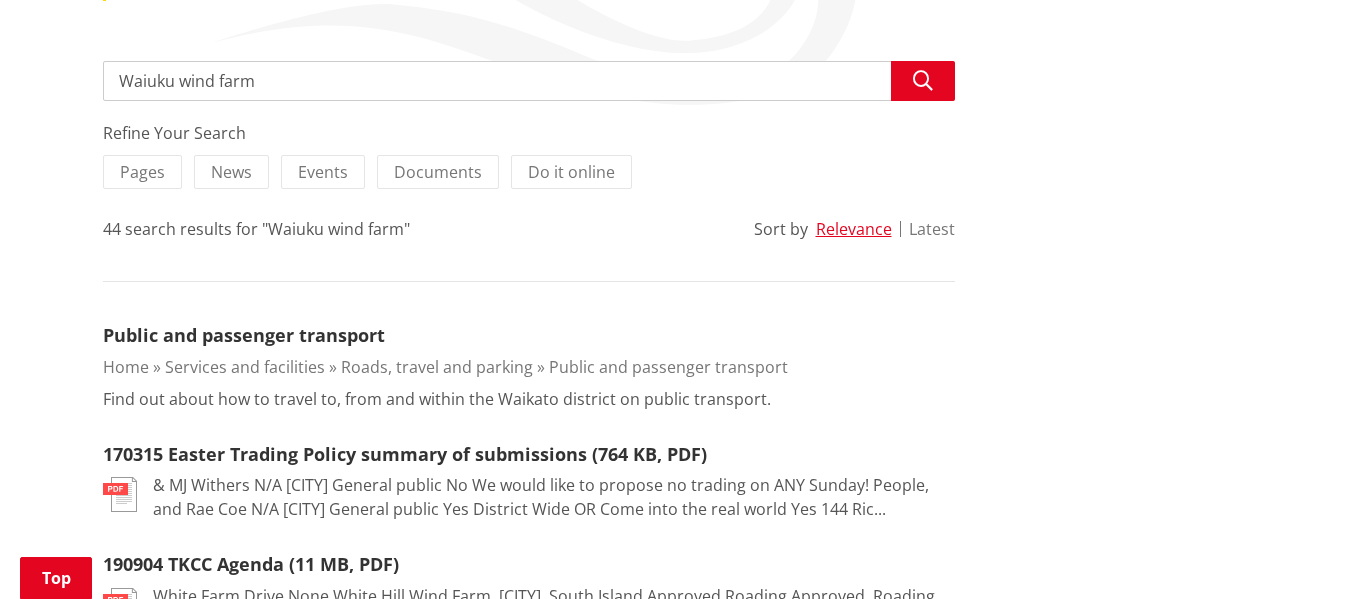 click on "Latest" at bounding box center [932, 229] 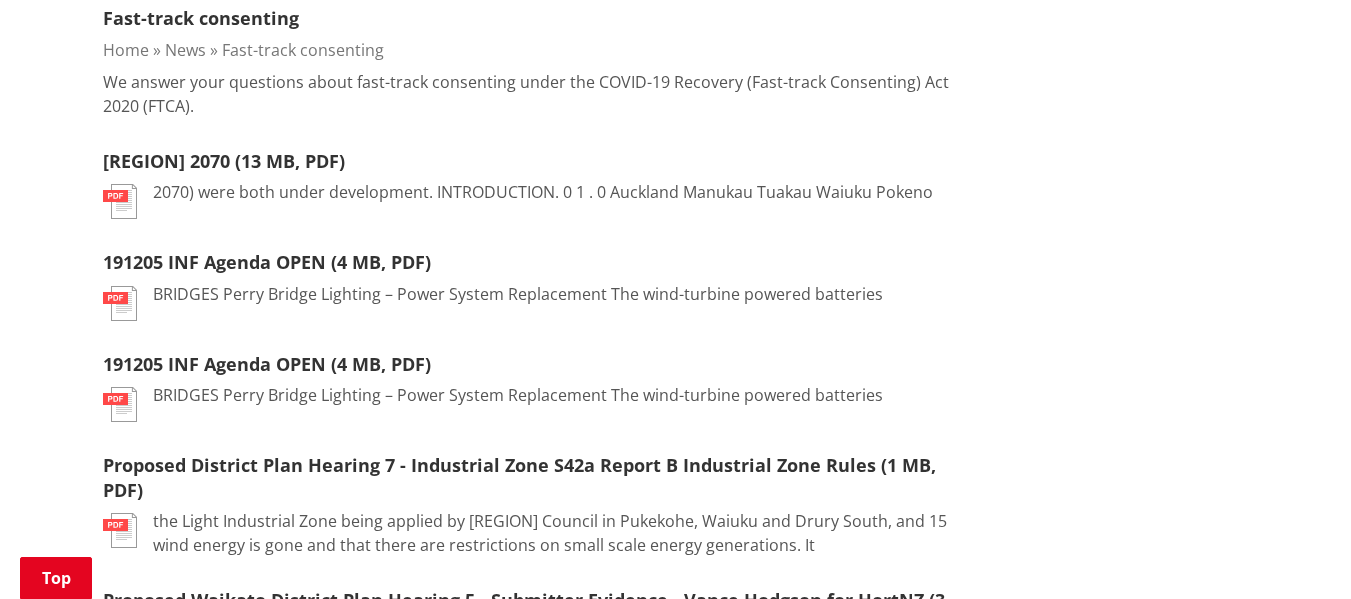 scroll, scrollTop: 627, scrollLeft: 0, axis: vertical 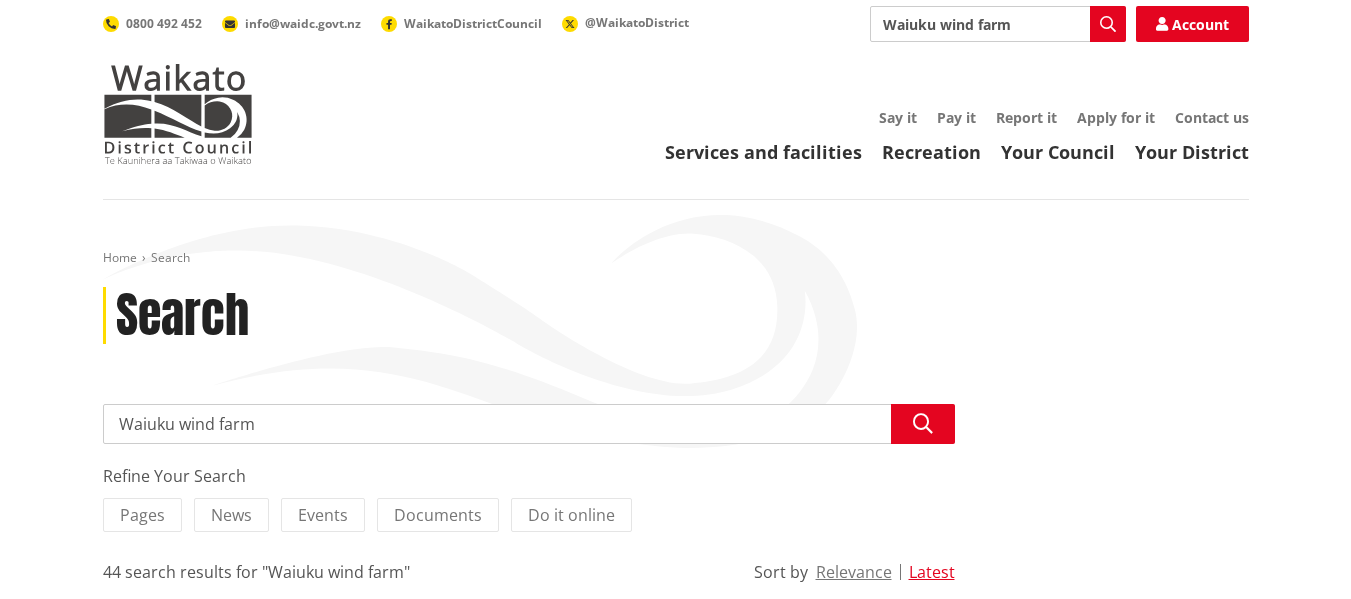 drag, startPoint x: 1025, startPoint y: 16, endPoint x: 700, endPoint y: -22, distance: 327.214 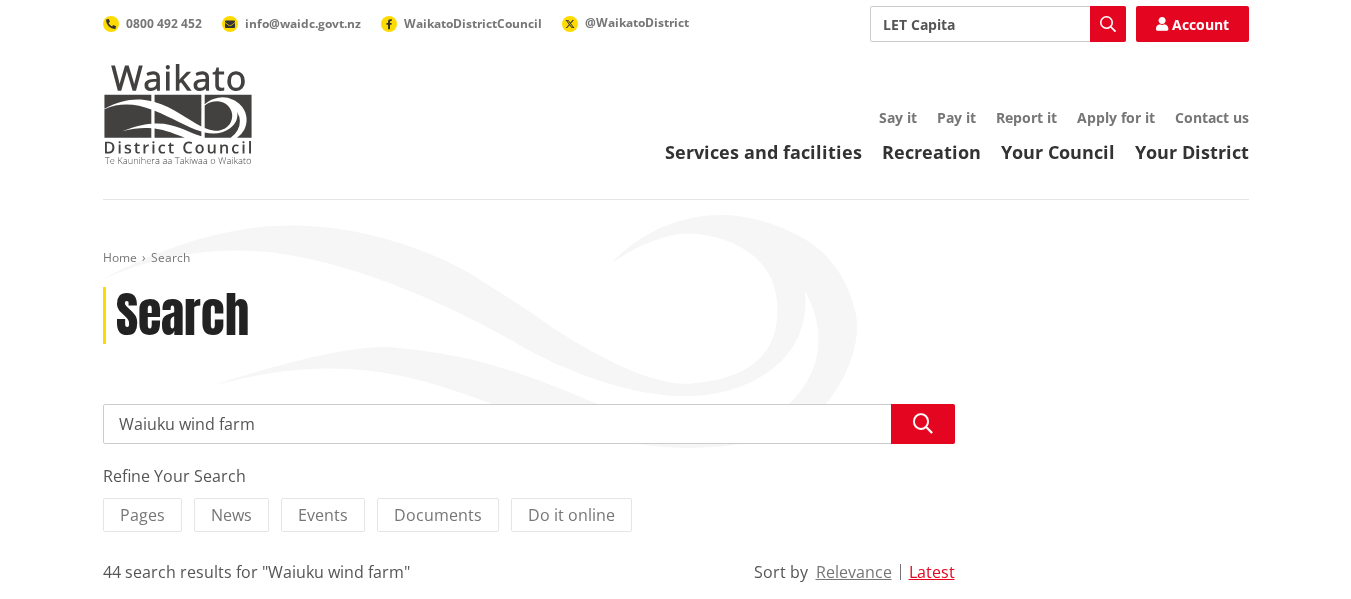 type on "LET Capital" 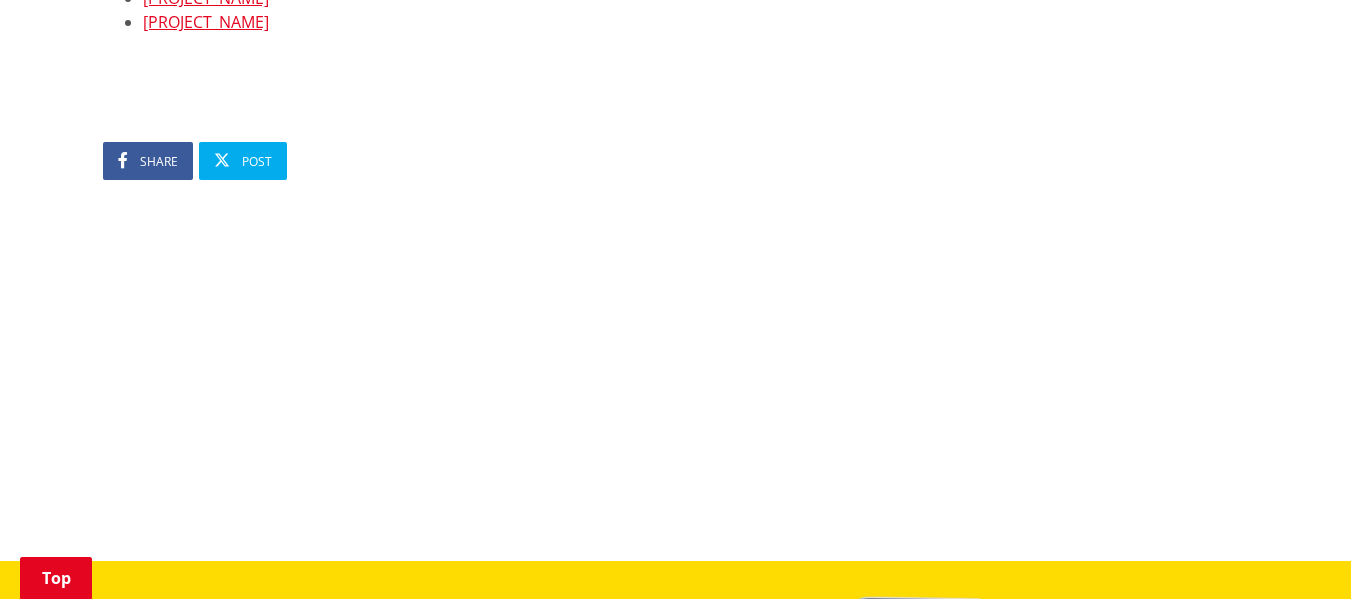 scroll, scrollTop: 1350, scrollLeft: 0, axis: vertical 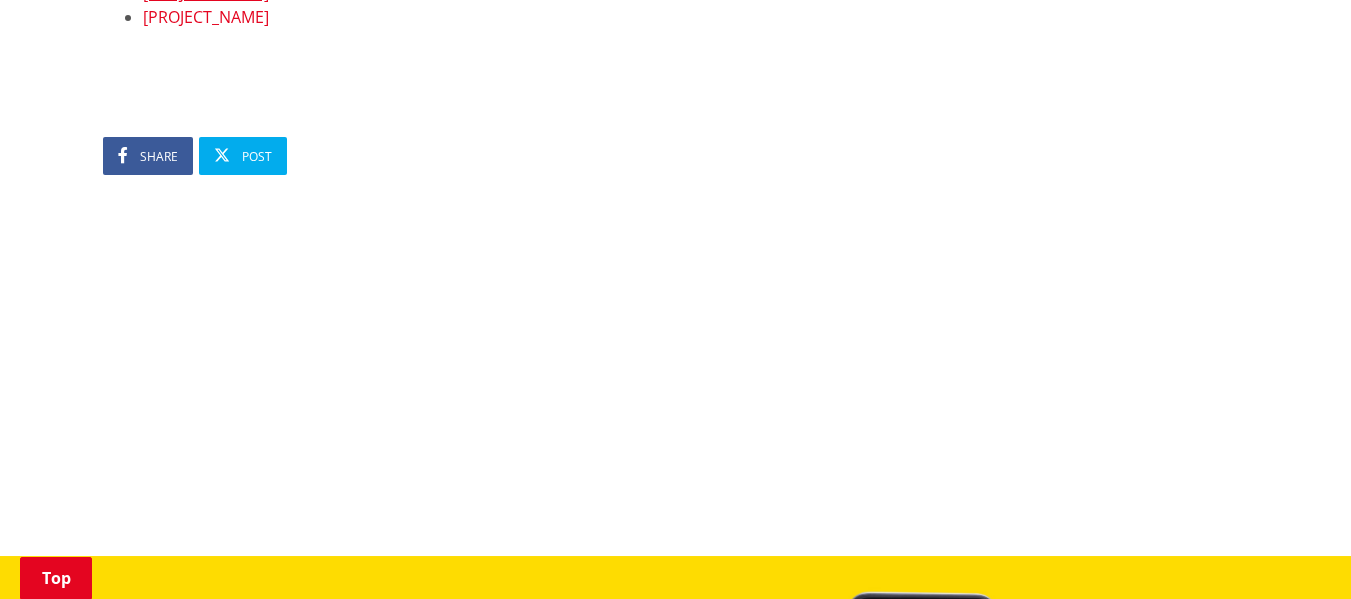 click on "[PROJECT_NAME]" at bounding box center [206, 17] 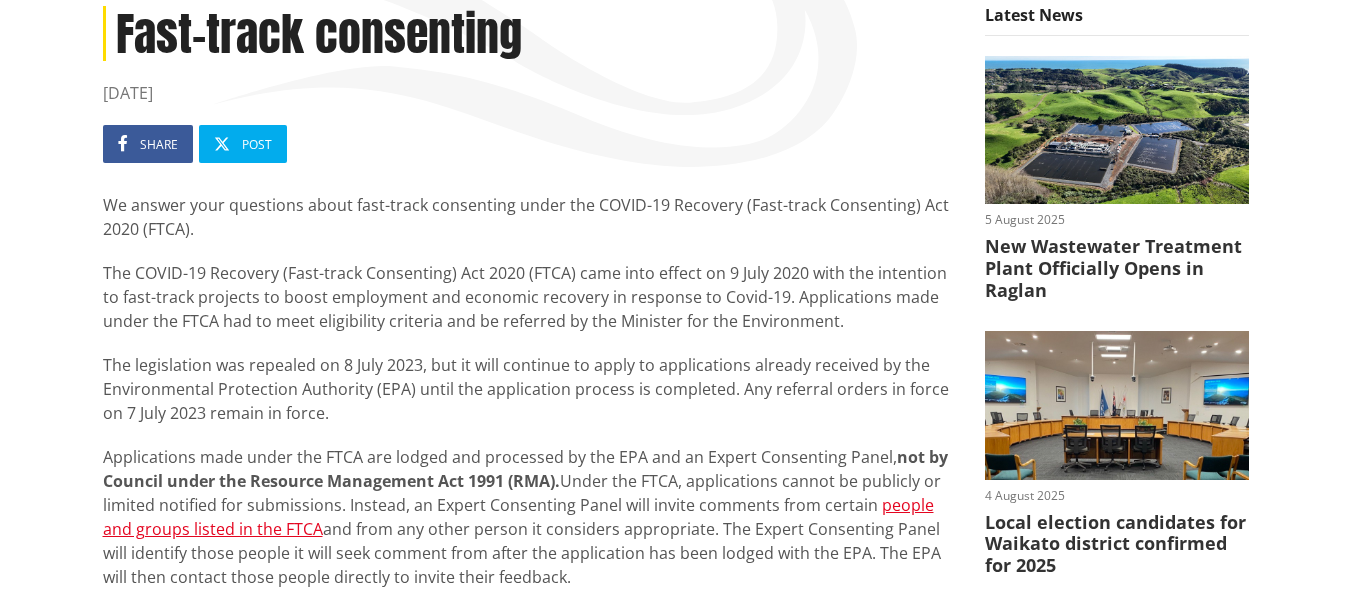 scroll, scrollTop: 0, scrollLeft: 0, axis: both 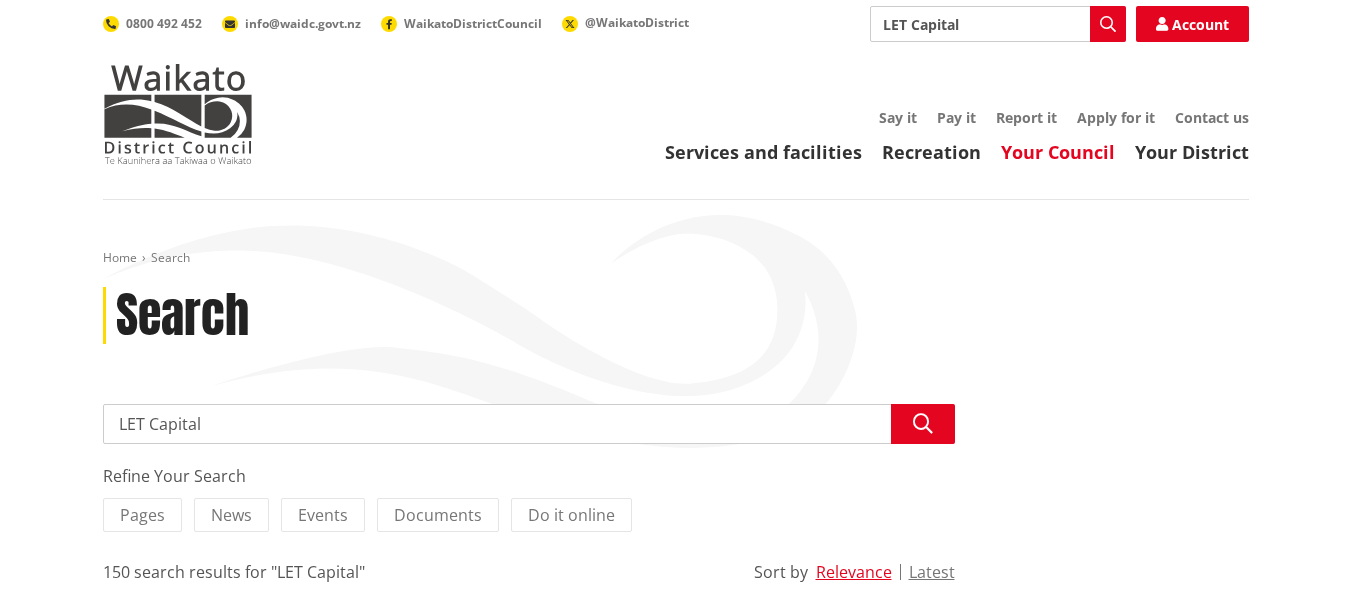 click on "Your Council" at bounding box center (1058, 152) 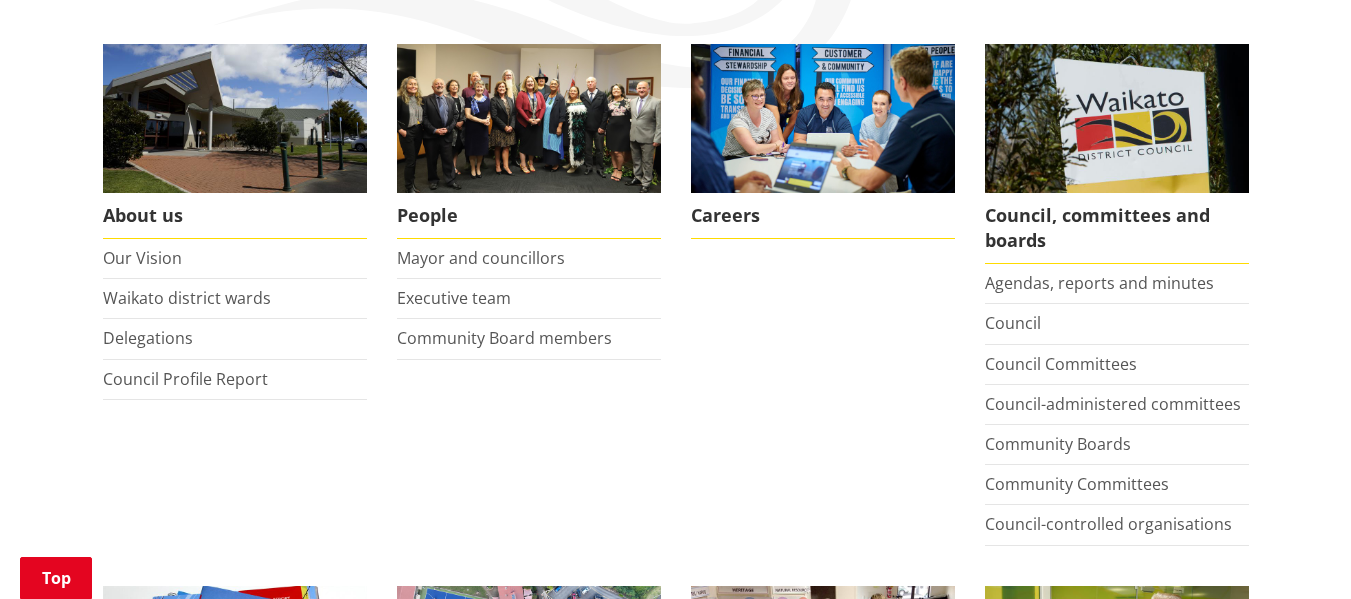 scroll, scrollTop: 361, scrollLeft: 0, axis: vertical 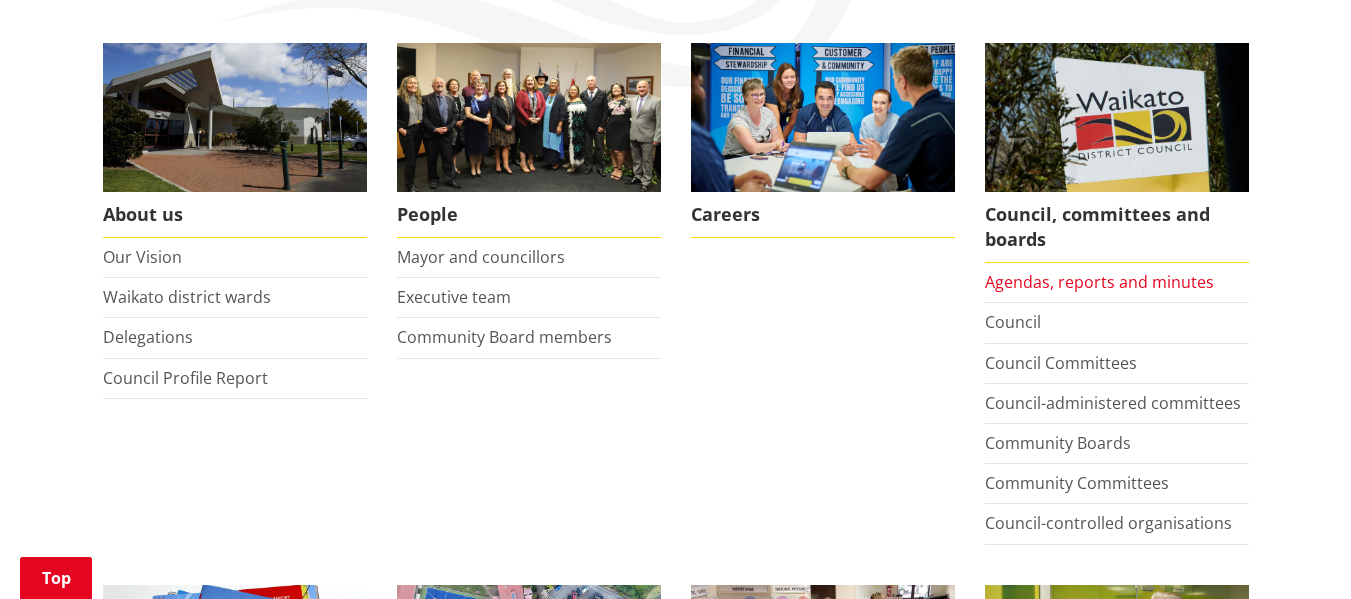 click on "Agendas, reports and minutes" at bounding box center [1099, 282] 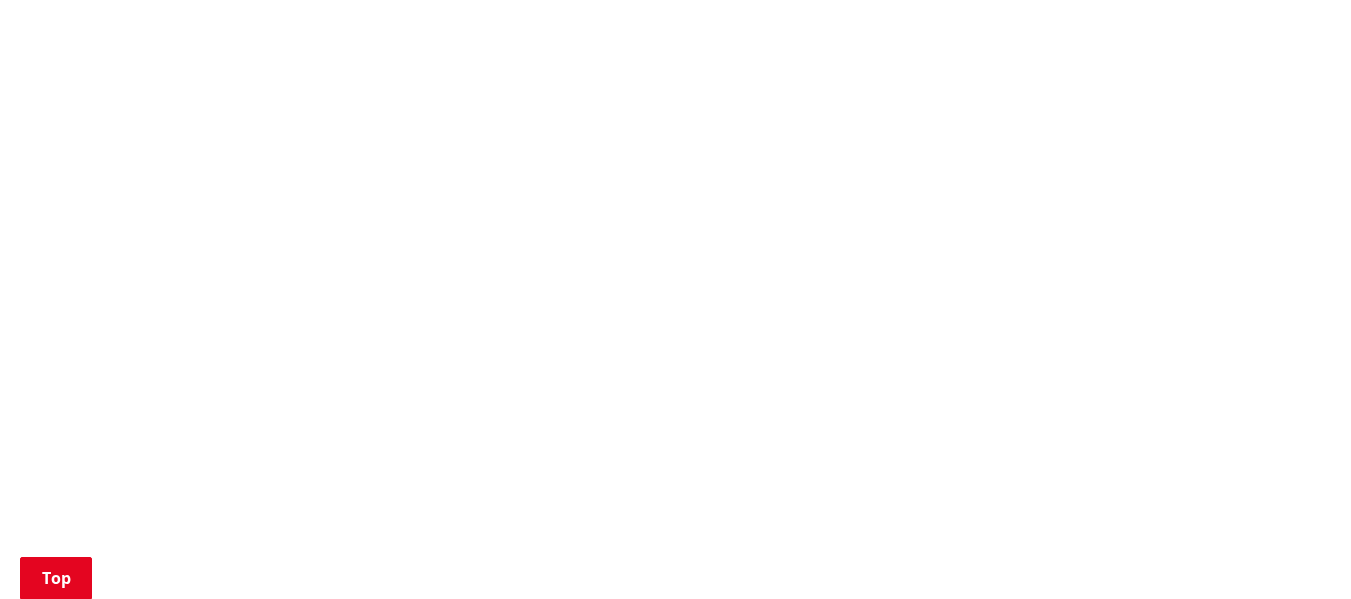scroll, scrollTop: 839, scrollLeft: 0, axis: vertical 